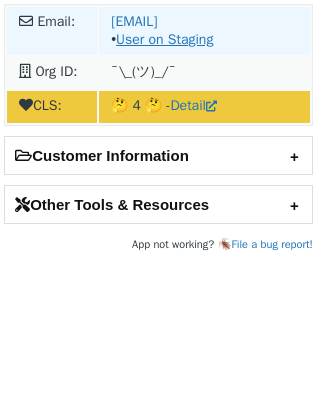 scroll, scrollTop: 0, scrollLeft: 0, axis: both 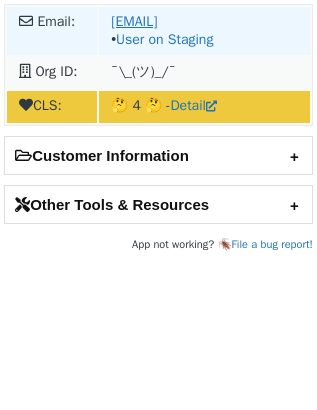 click on "lucas.vos@rtl.nl" at bounding box center [134, 21] 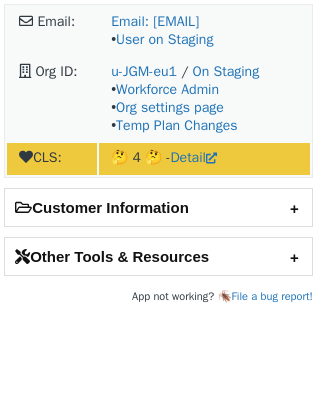 scroll, scrollTop: 0, scrollLeft: 0, axis: both 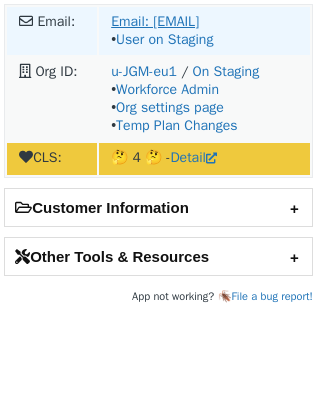 click on "lucas.vos@rtl.nl" at bounding box center [134, 21] 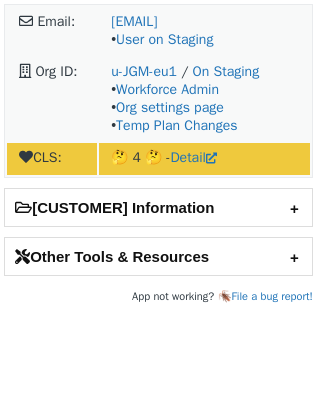 scroll, scrollTop: 0, scrollLeft: 0, axis: both 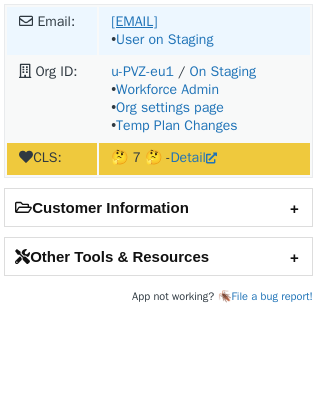 click on "mike.jackson@lottoland.com" at bounding box center [134, 21] 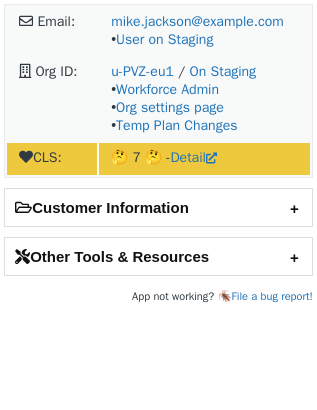 scroll, scrollTop: 0, scrollLeft: 0, axis: both 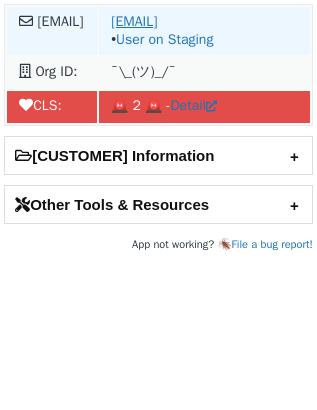 click on "[EMAIL]" at bounding box center [179, 21] 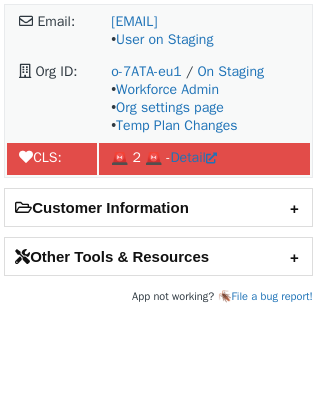 scroll, scrollTop: 0, scrollLeft: 0, axis: both 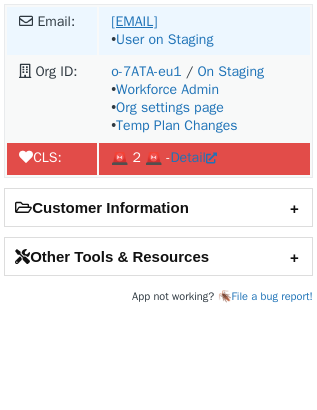 click on "salar.rabbani@henkel.com" at bounding box center (134, 21) 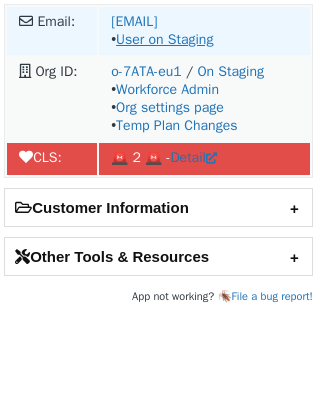 click on "User on Staging" at bounding box center (164, 39) 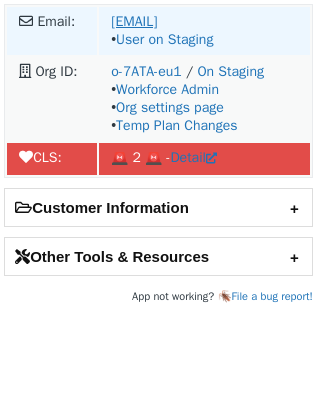 click on "salar.rabbani@henkel.com" at bounding box center (134, 21) 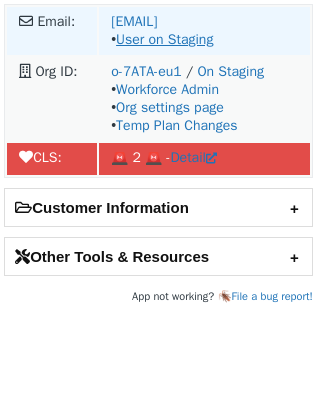 click on "User on Staging" at bounding box center (164, 39) 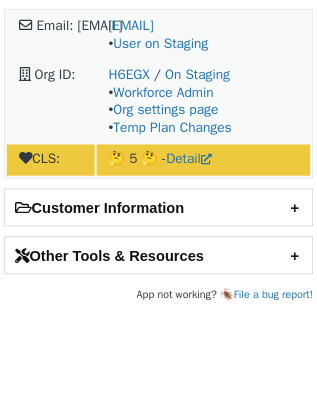 scroll, scrollTop: 0, scrollLeft: 0, axis: both 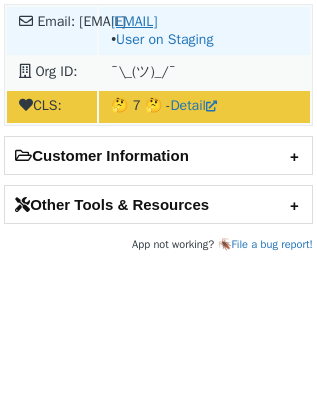 click on "[EMAIL]" at bounding box center [134, 21] 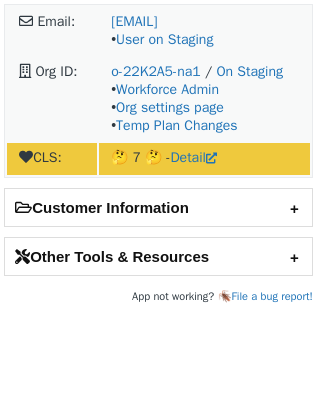 scroll, scrollTop: 0, scrollLeft: 0, axis: both 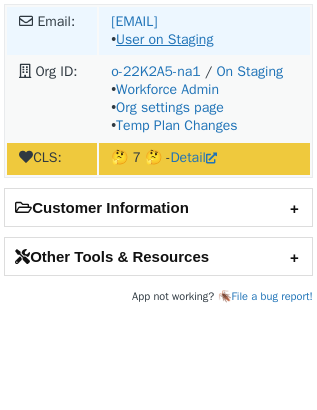 click on "User on Staging" at bounding box center [164, 39] 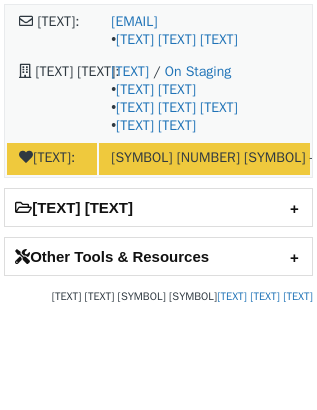 scroll, scrollTop: 0, scrollLeft: 0, axis: both 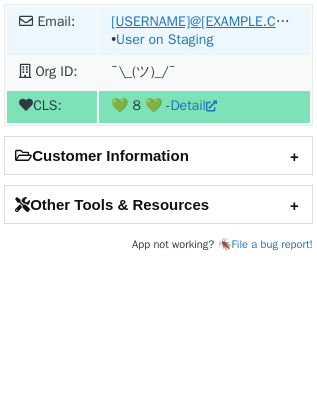 click on "adam.abramski@lowes.com" at bounding box center (134, 21) 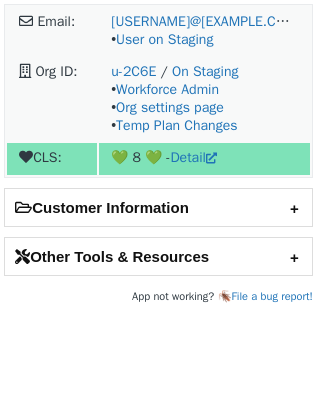 scroll, scrollTop: 0, scrollLeft: 0, axis: both 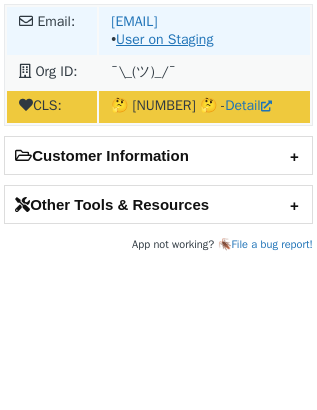 click on "User on Staging" at bounding box center (164, 39) 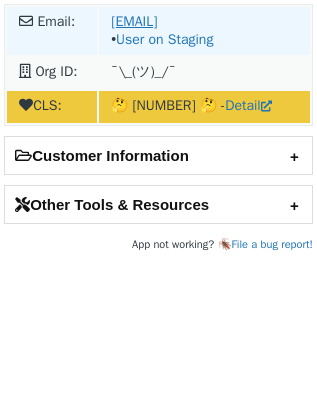 click on "shafeerali.mohammedsadik@agilysys.com" at bounding box center (134, 21) 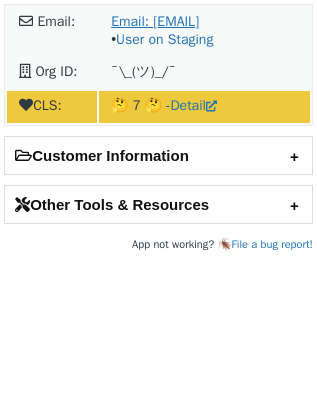 scroll, scrollTop: 0, scrollLeft: 0, axis: both 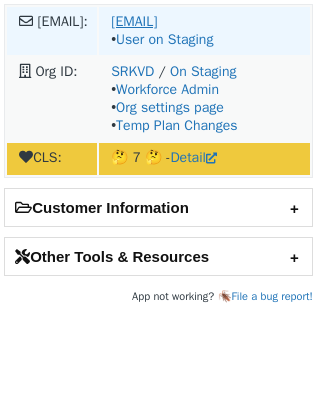 click on "[EMAIL]" at bounding box center (246, 21) 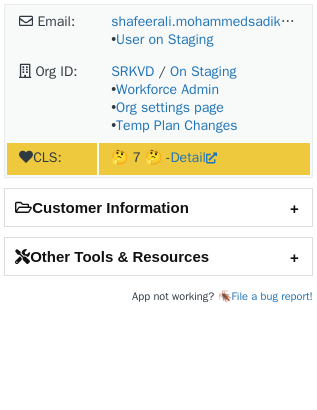 scroll, scrollTop: 0, scrollLeft: 0, axis: both 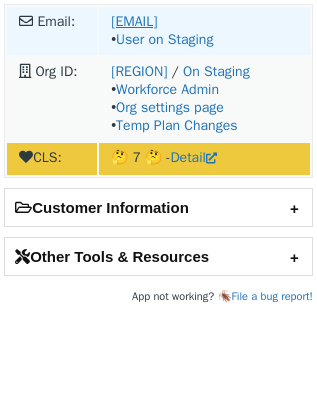 click on "mike.jackson@lottoland.com" at bounding box center [197, 21] 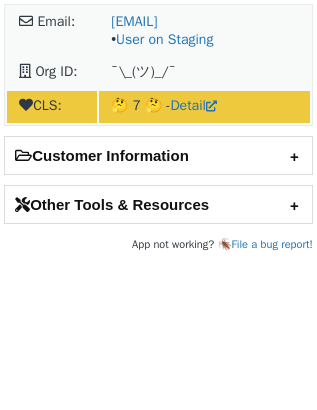 scroll, scrollTop: 0, scrollLeft: 0, axis: both 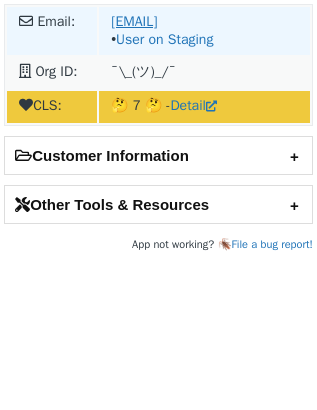 click on "parinay.rikhy@copart.com" at bounding box center [195, 21] 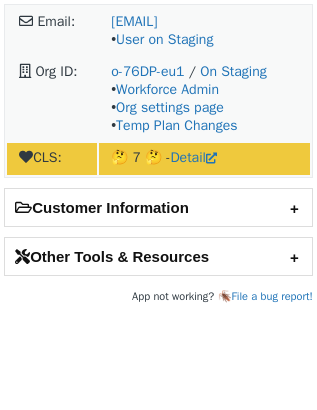 scroll, scrollTop: 0, scrollLeft: 0, axis: both 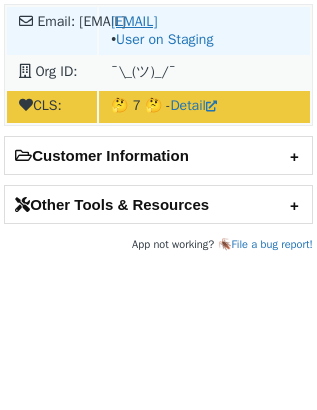 click on "parinay.rikhy@copart.com" at bounding box center (134, 21) 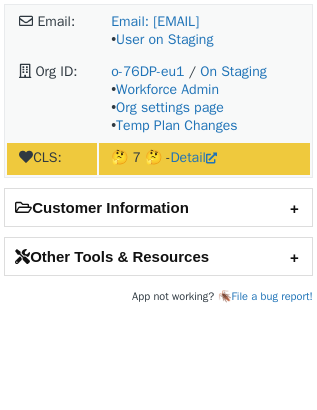 scroll, scrollTop: 0, scrollLeft: 0, axis: both 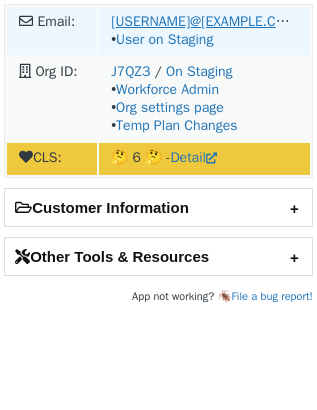 click on "adam@clearcover.com" at bounding box center (134, 21) 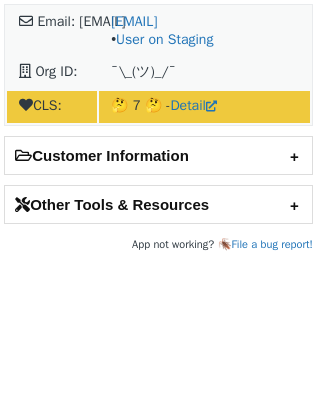 scroll, scrollTop: 0, scrollLeft: 0, axis: both 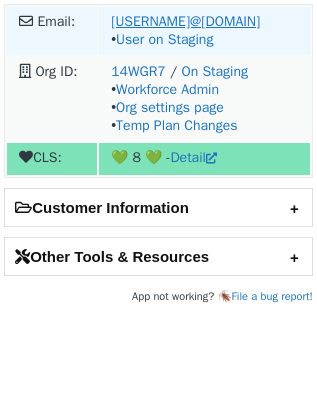 click on "mahalakshmi.chelladurai@macys.com" at bounding box center (205, 21) 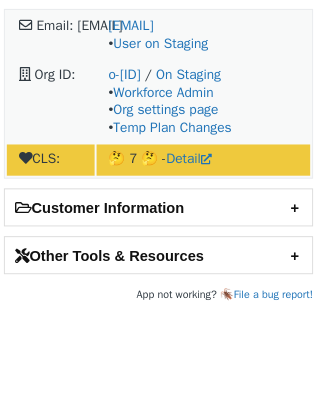 scroll, scrollTop: 0, scrollLeft: 0, axis: both 